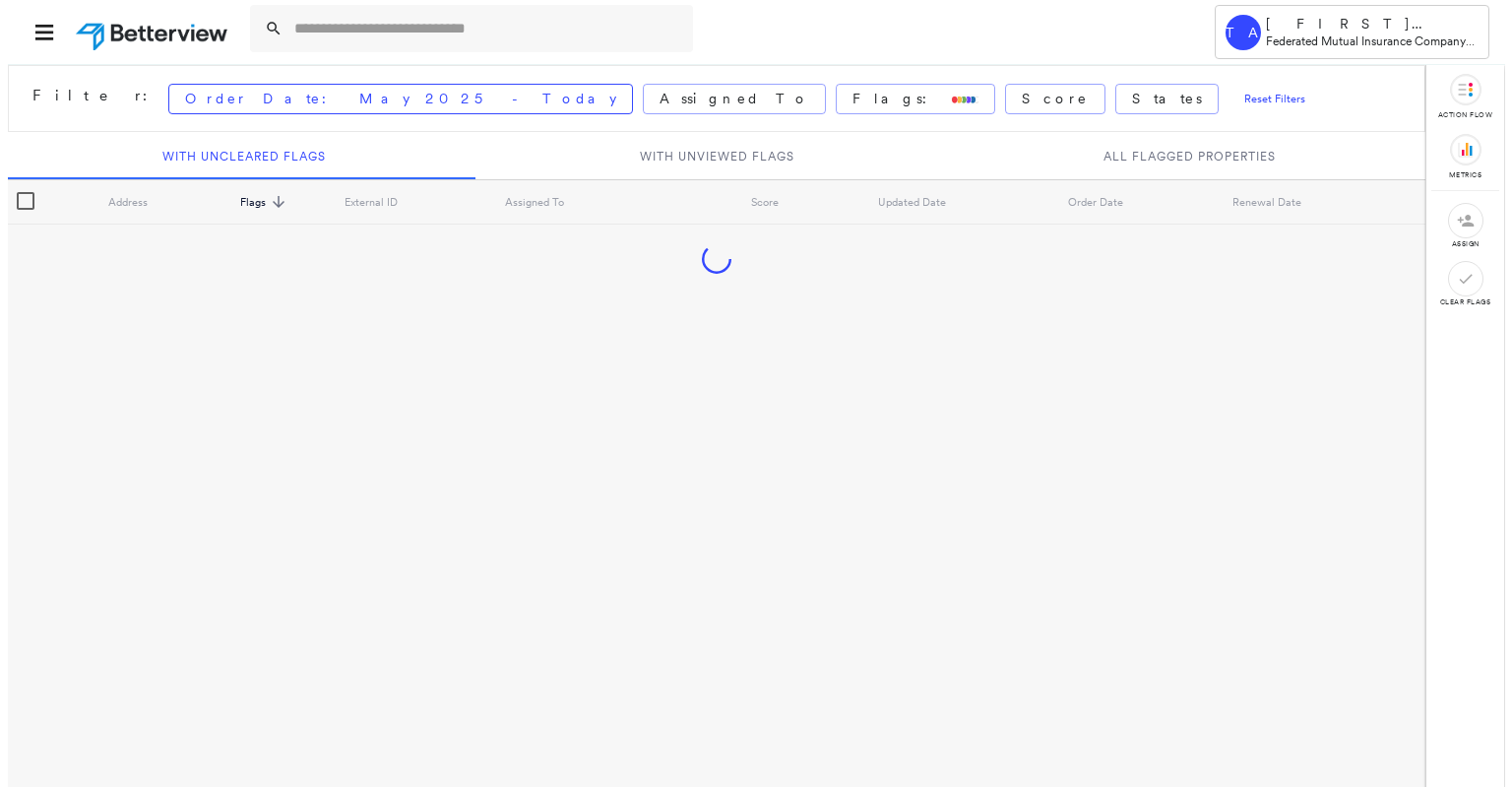 scroll, scrollTop: 0, scrollLeft: 0, axis: both 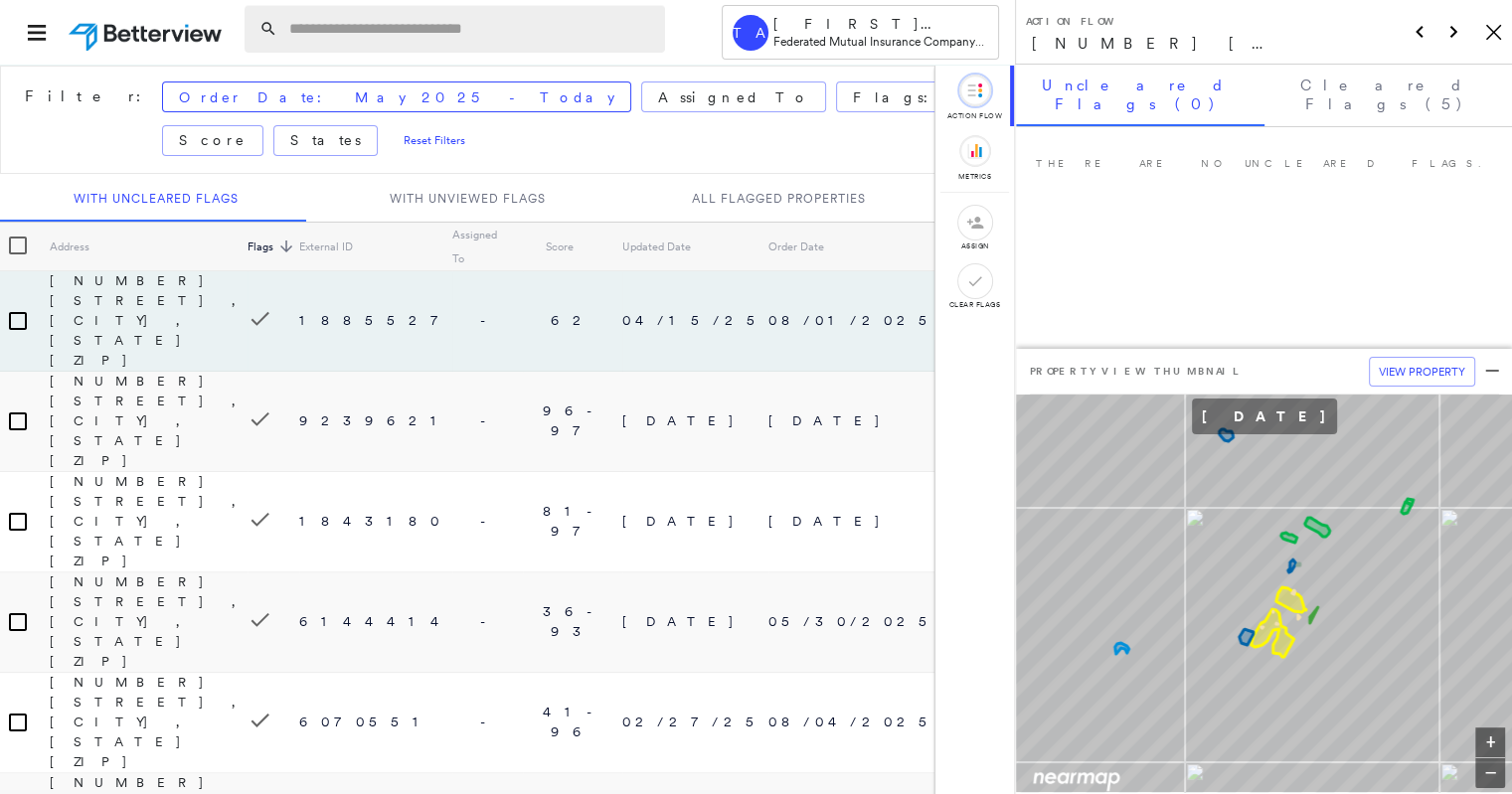 click at bounding box center [471, 29] 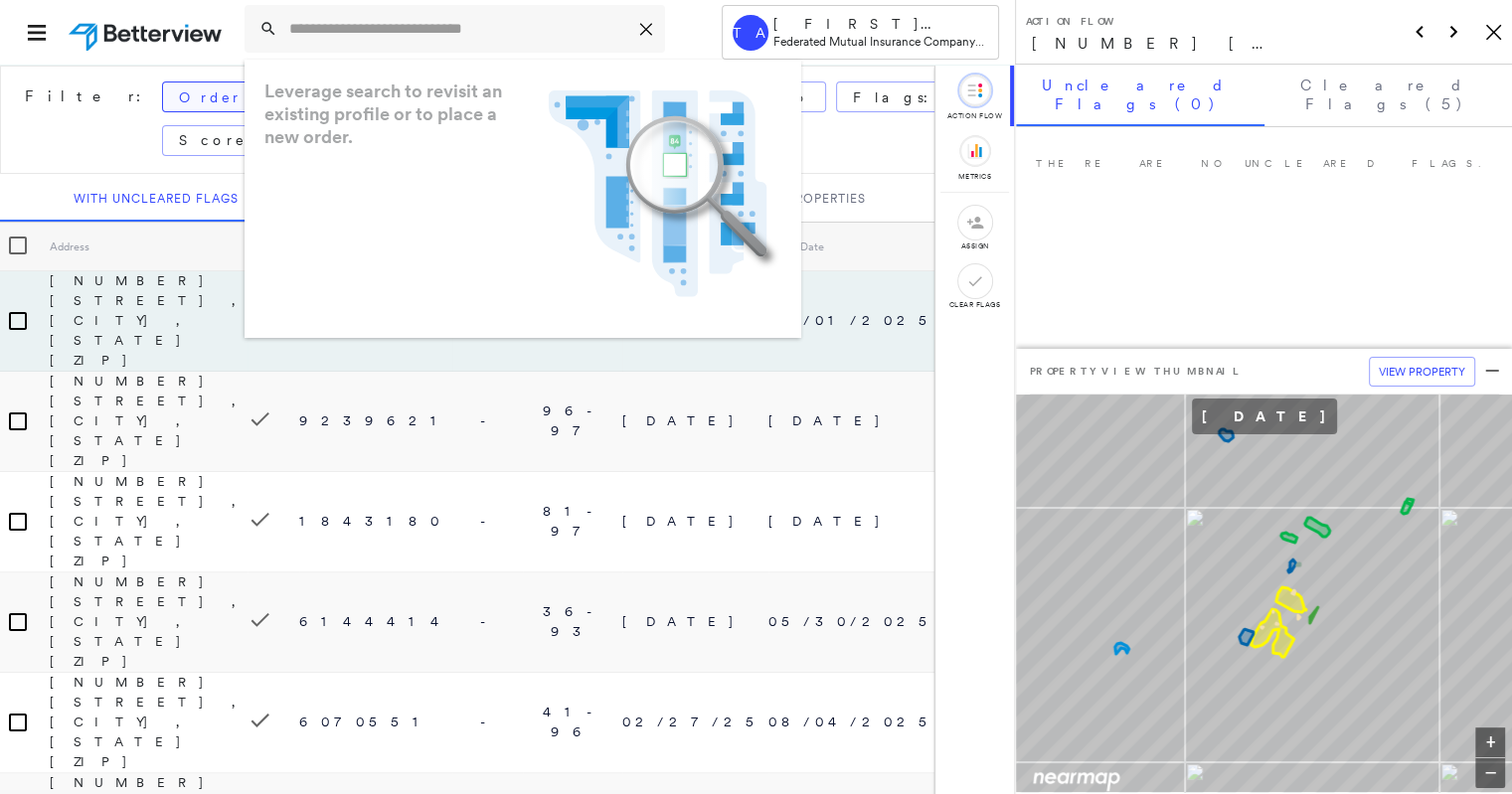 click on "Order Date: May 2025 - Today" at bounding box center [397, 97] 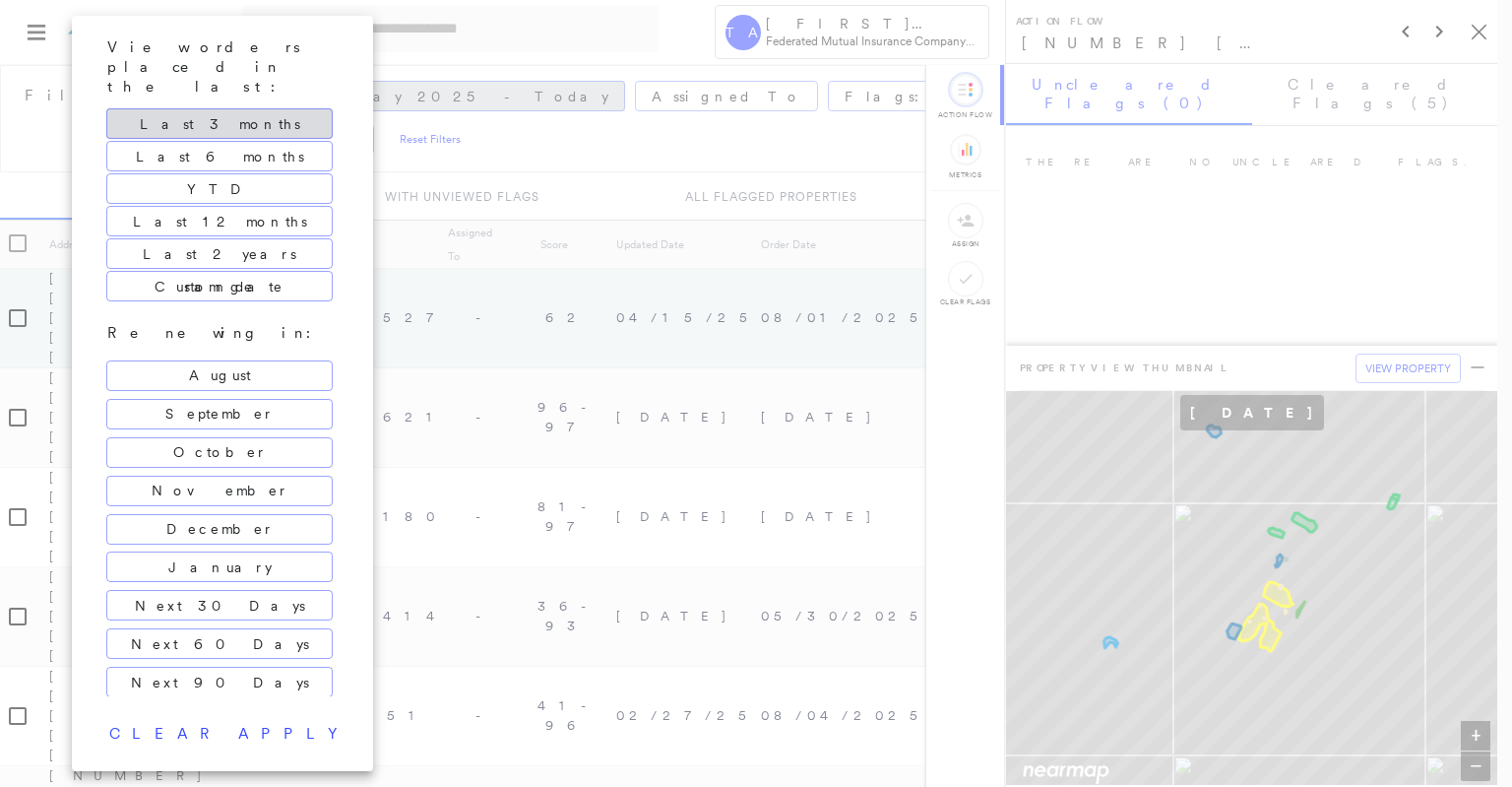 click at bounding box center [756, 393] 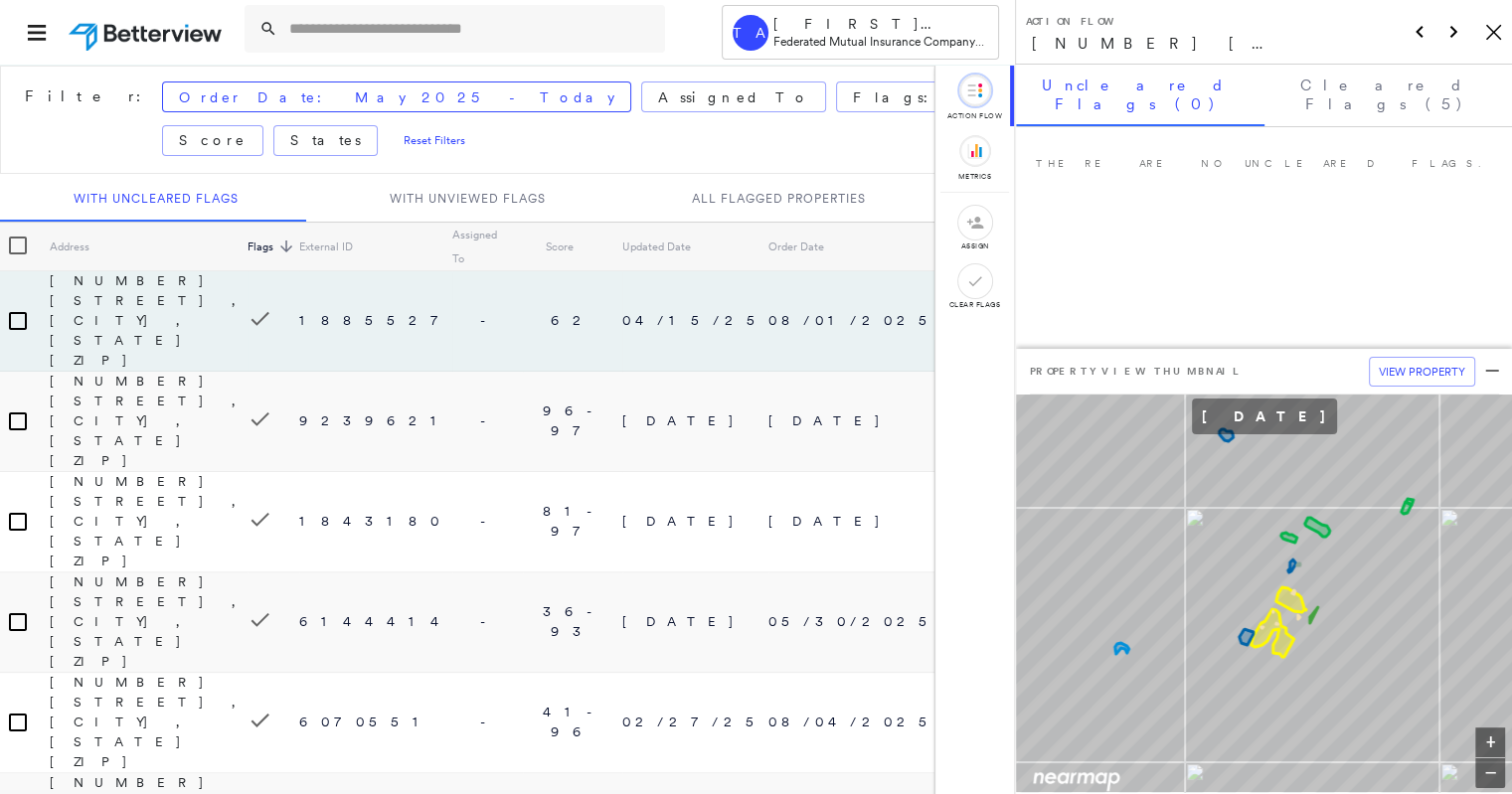 click at bounding box center [471, 29] 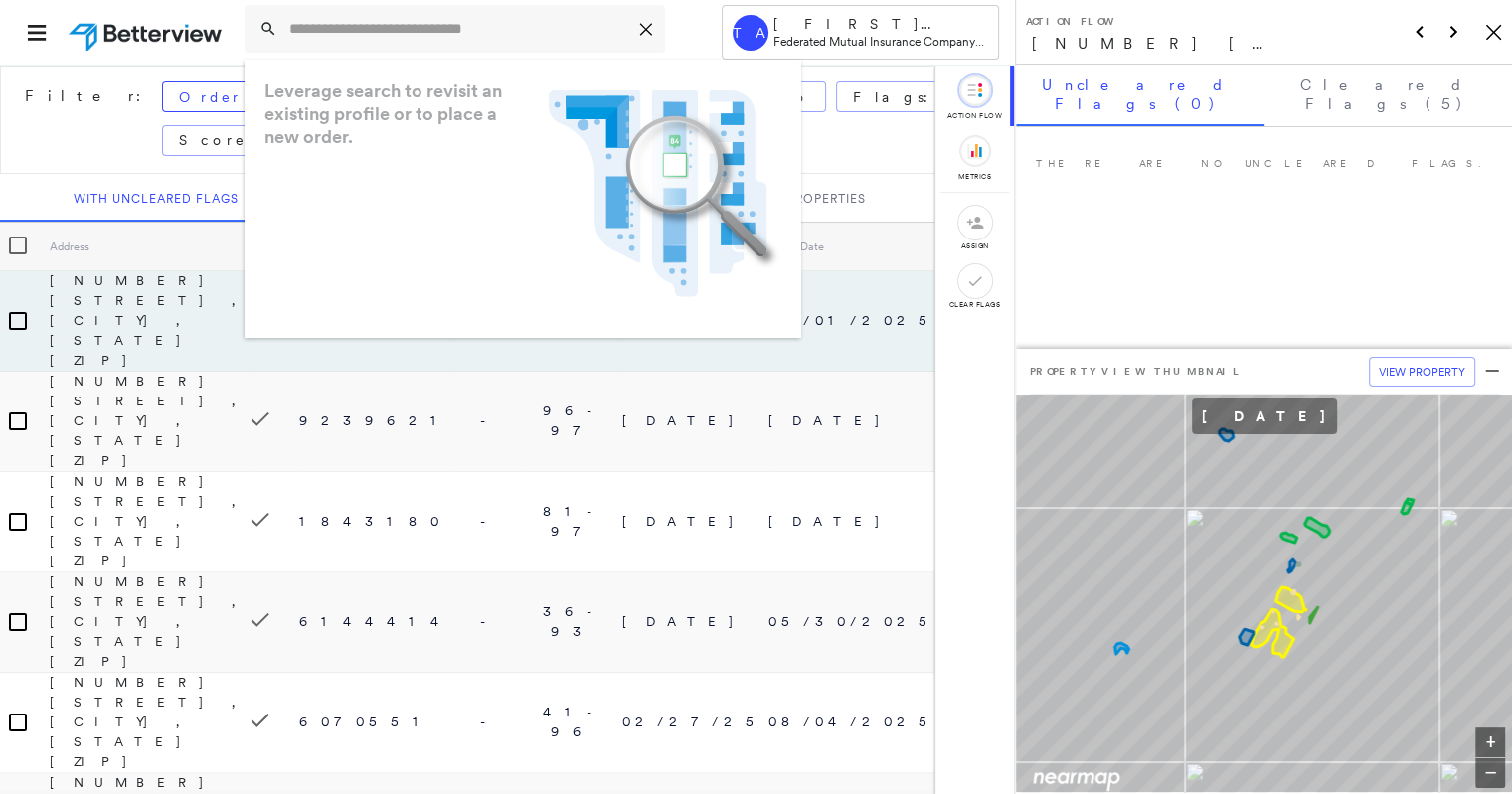 paste on "**********" 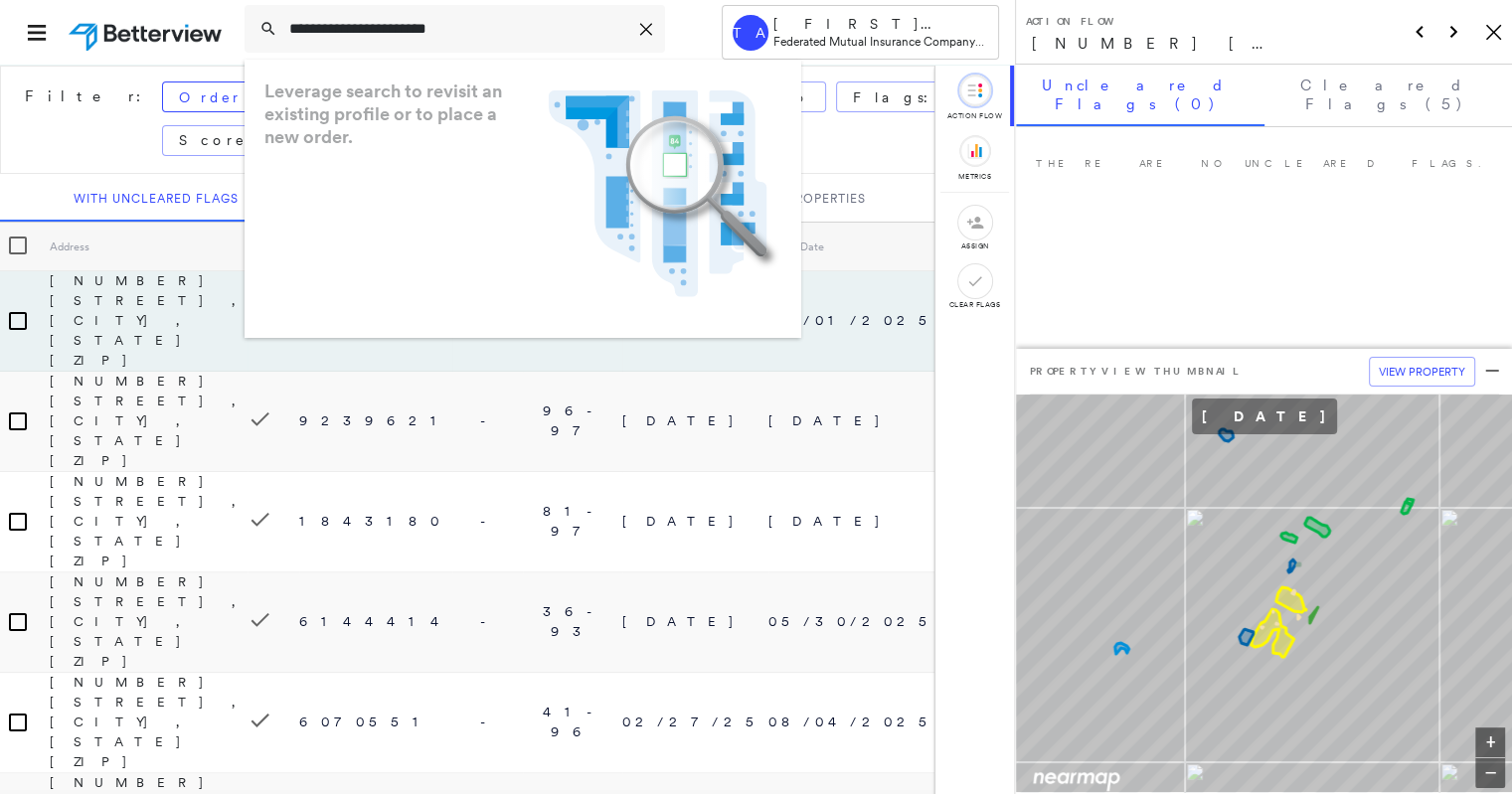 type on "**********" 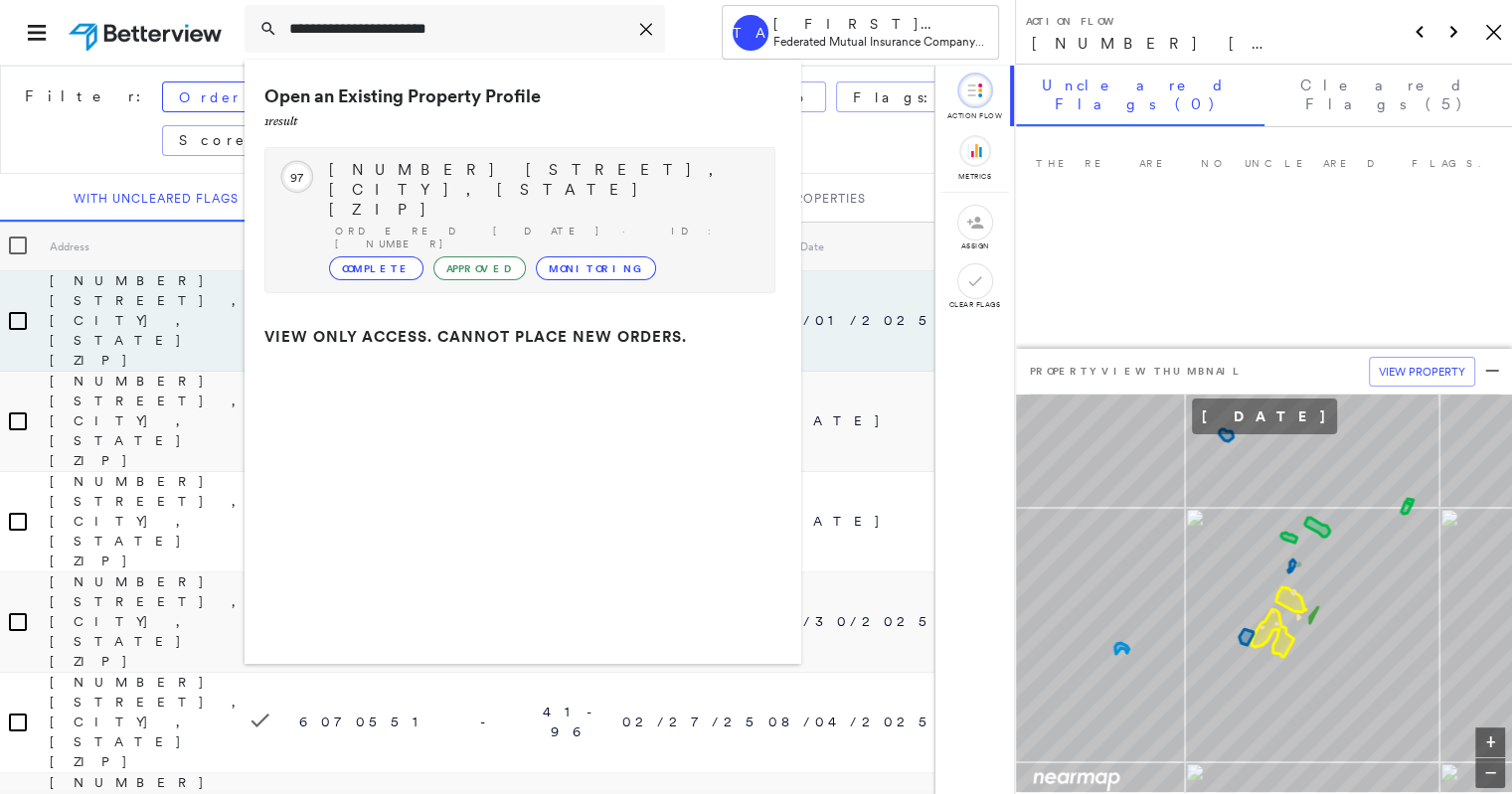 click on "6005 N 9th St, Omaha, NE 68110-1121" at bounding box center (542, 190) 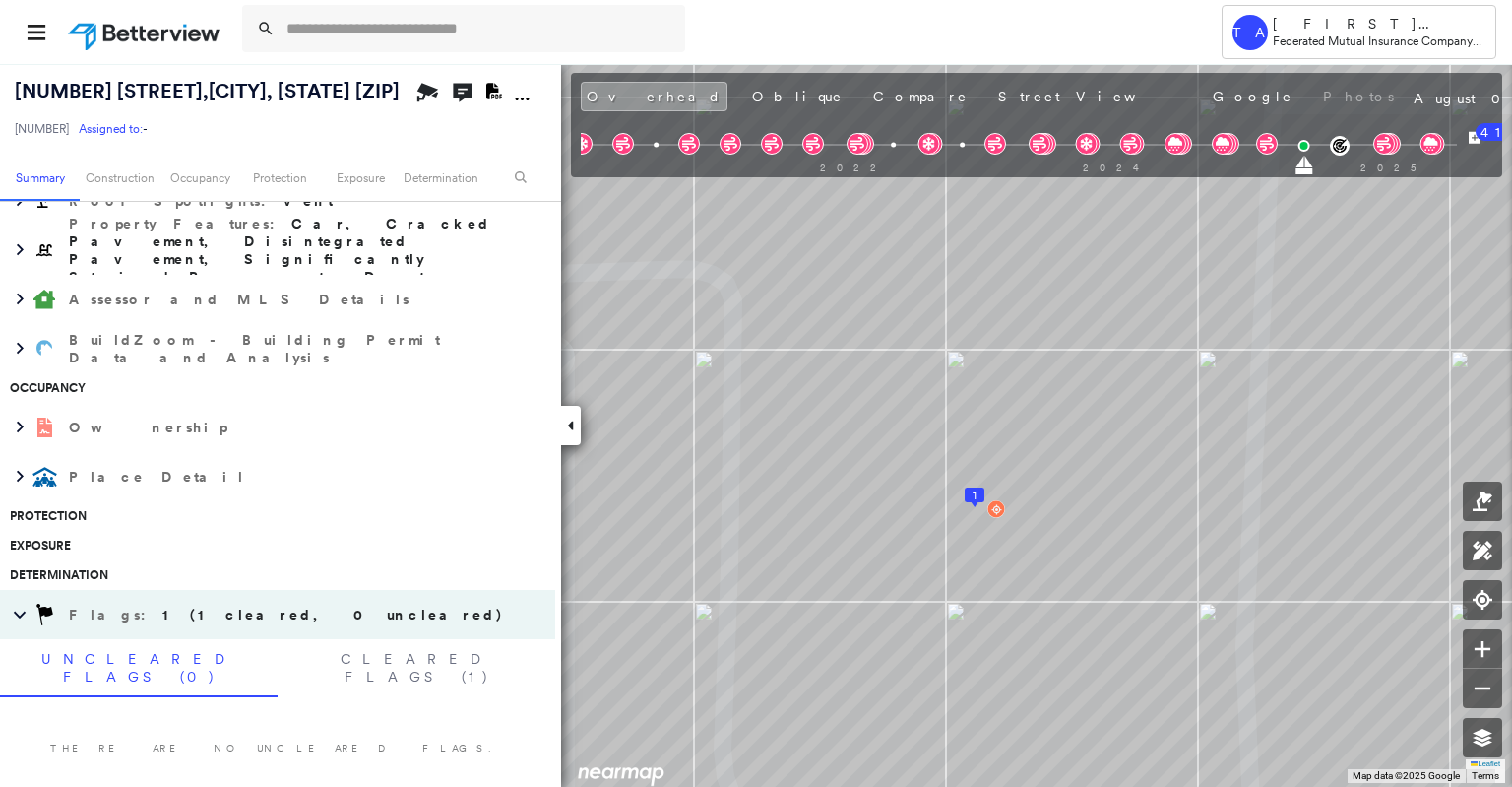 scroll, scrollTop: 510, scrollLeft: 0, axis: vertical 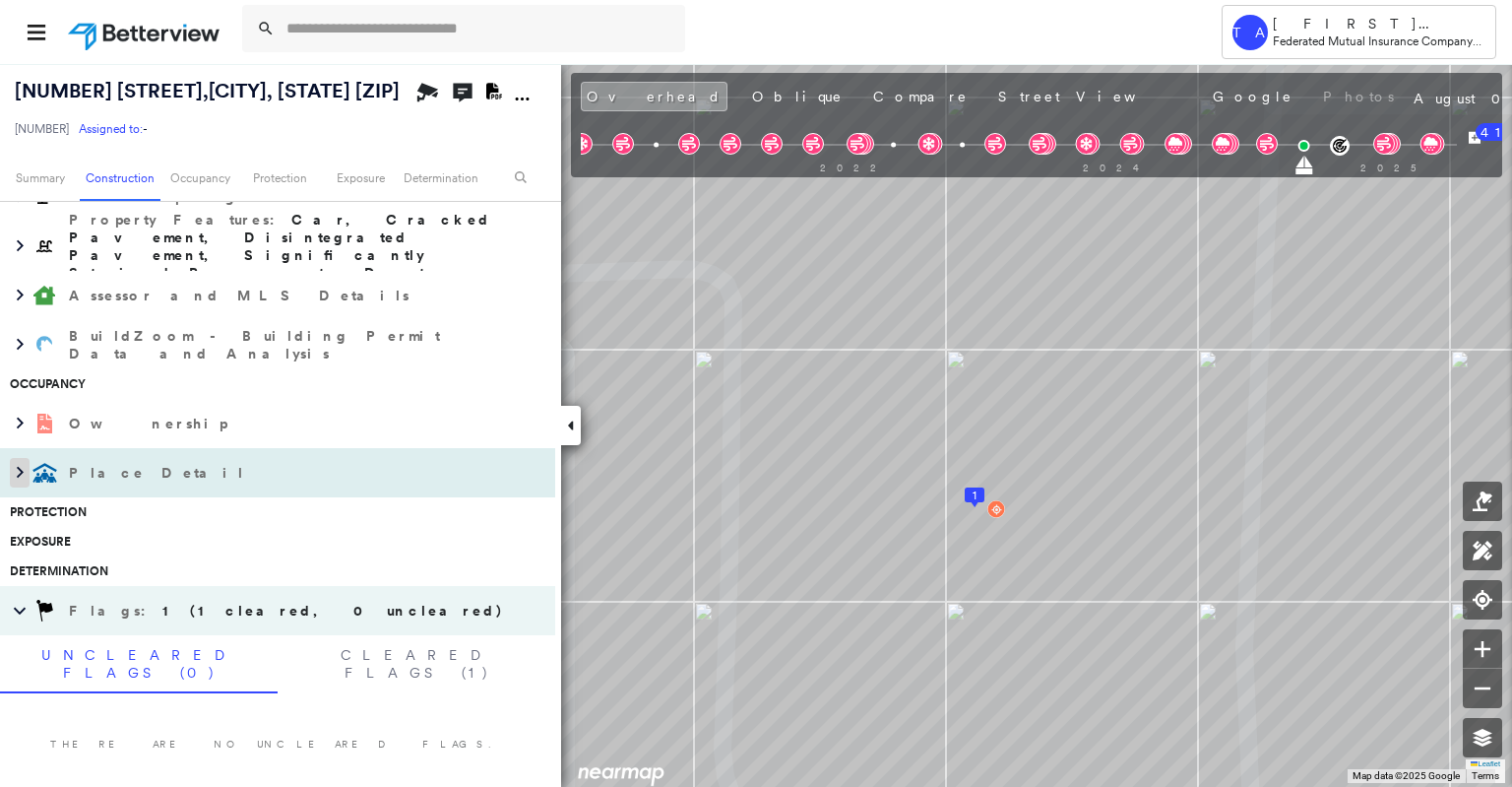 click 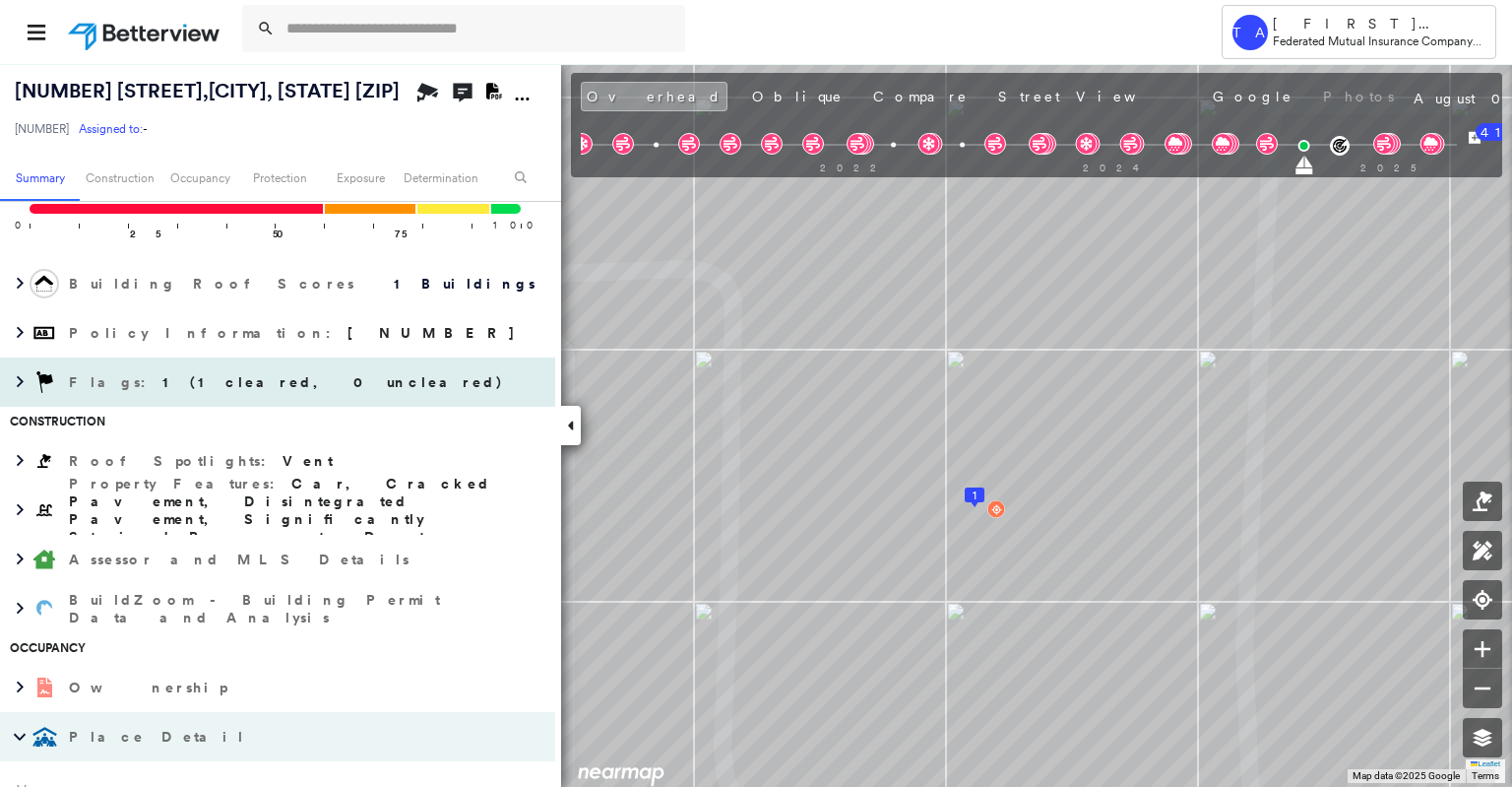 scroll, scrollTop: 0, scrollLeft: 0, axis: both 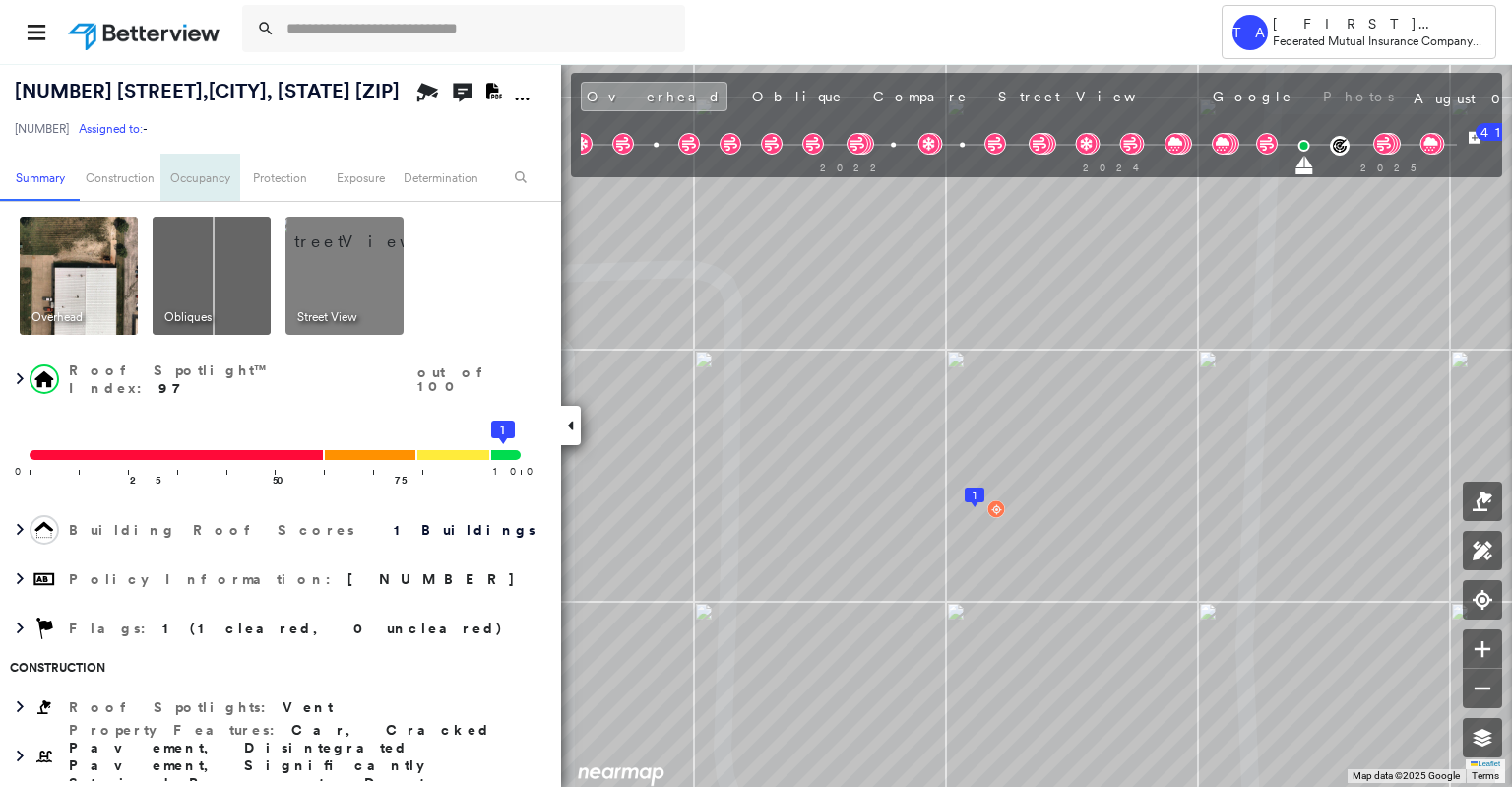 click on "Occupancy" at bounding box center (200, 177) 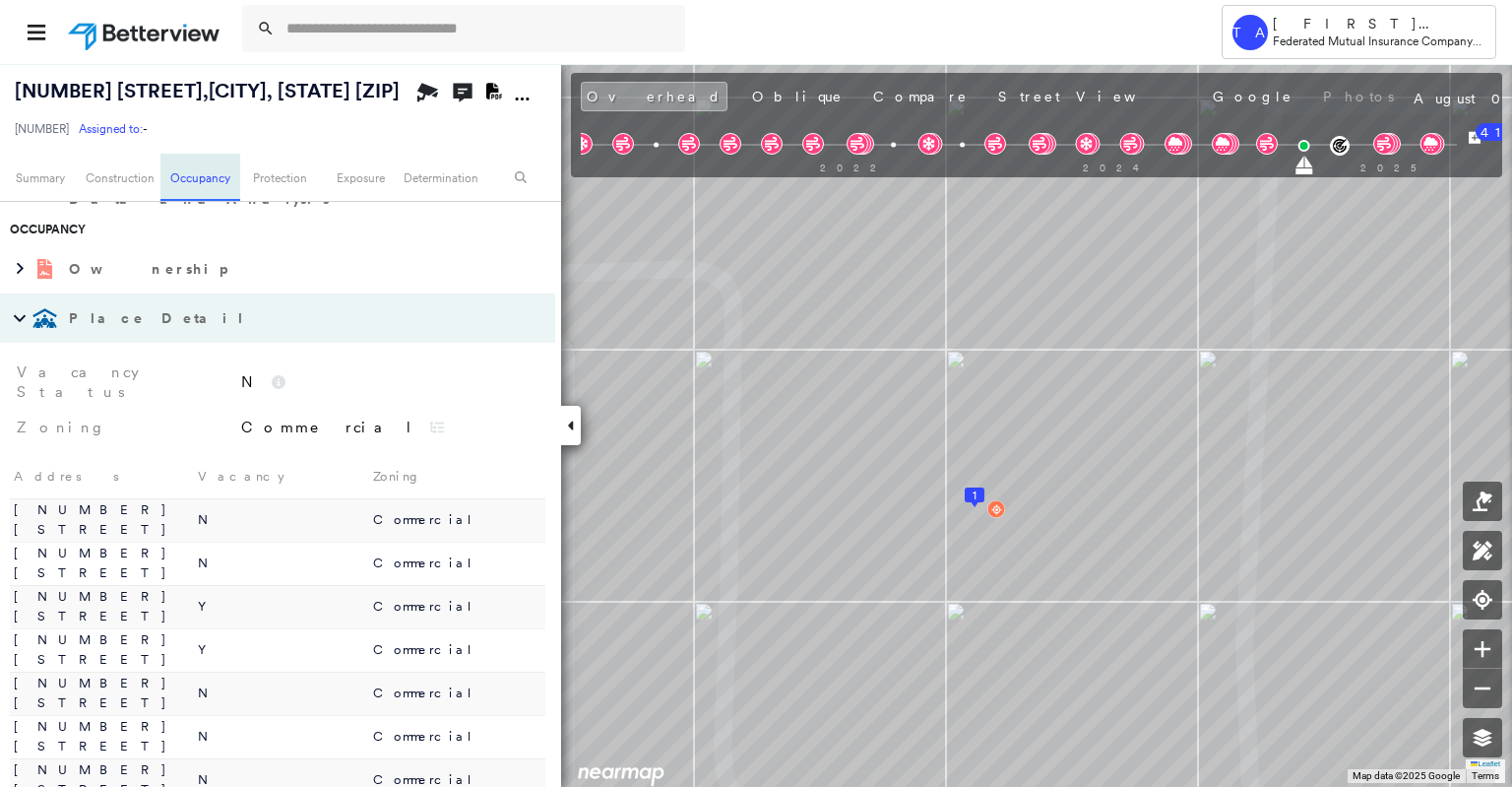 scroll, scrollTop: 682, scrollLeft: 0, axis: vertical 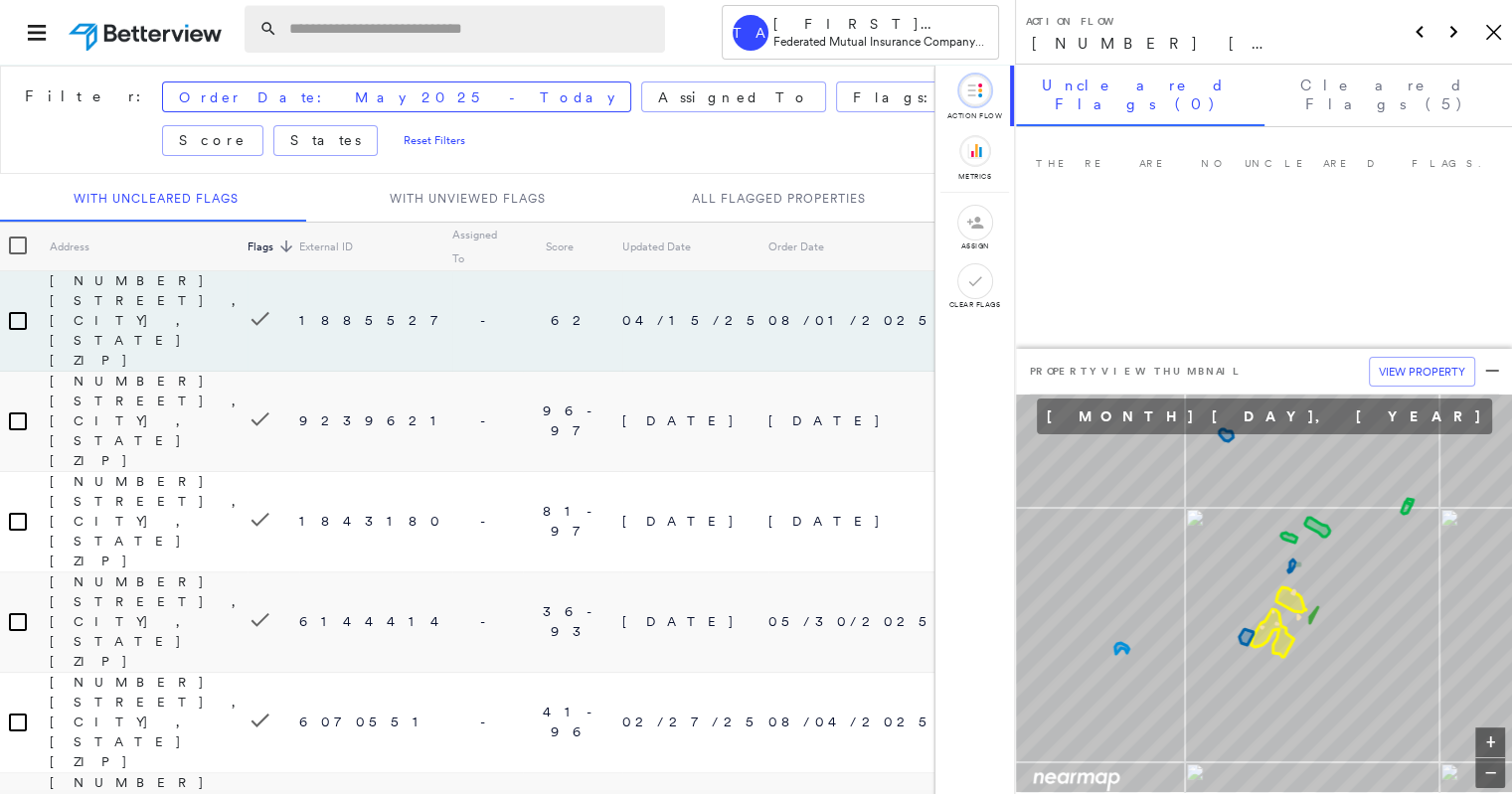 click at bounding box center (471, 29) 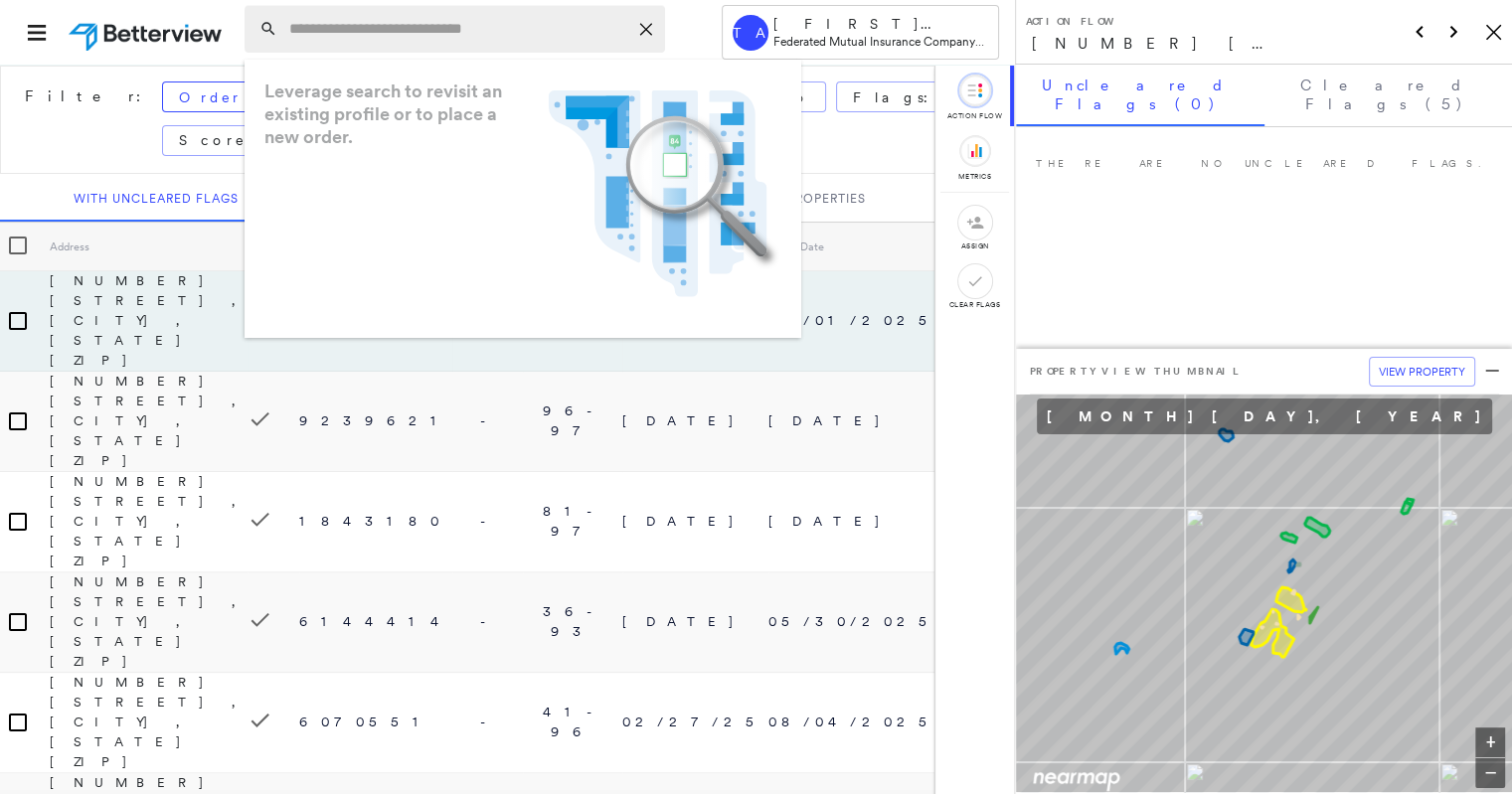 paste on "**********" 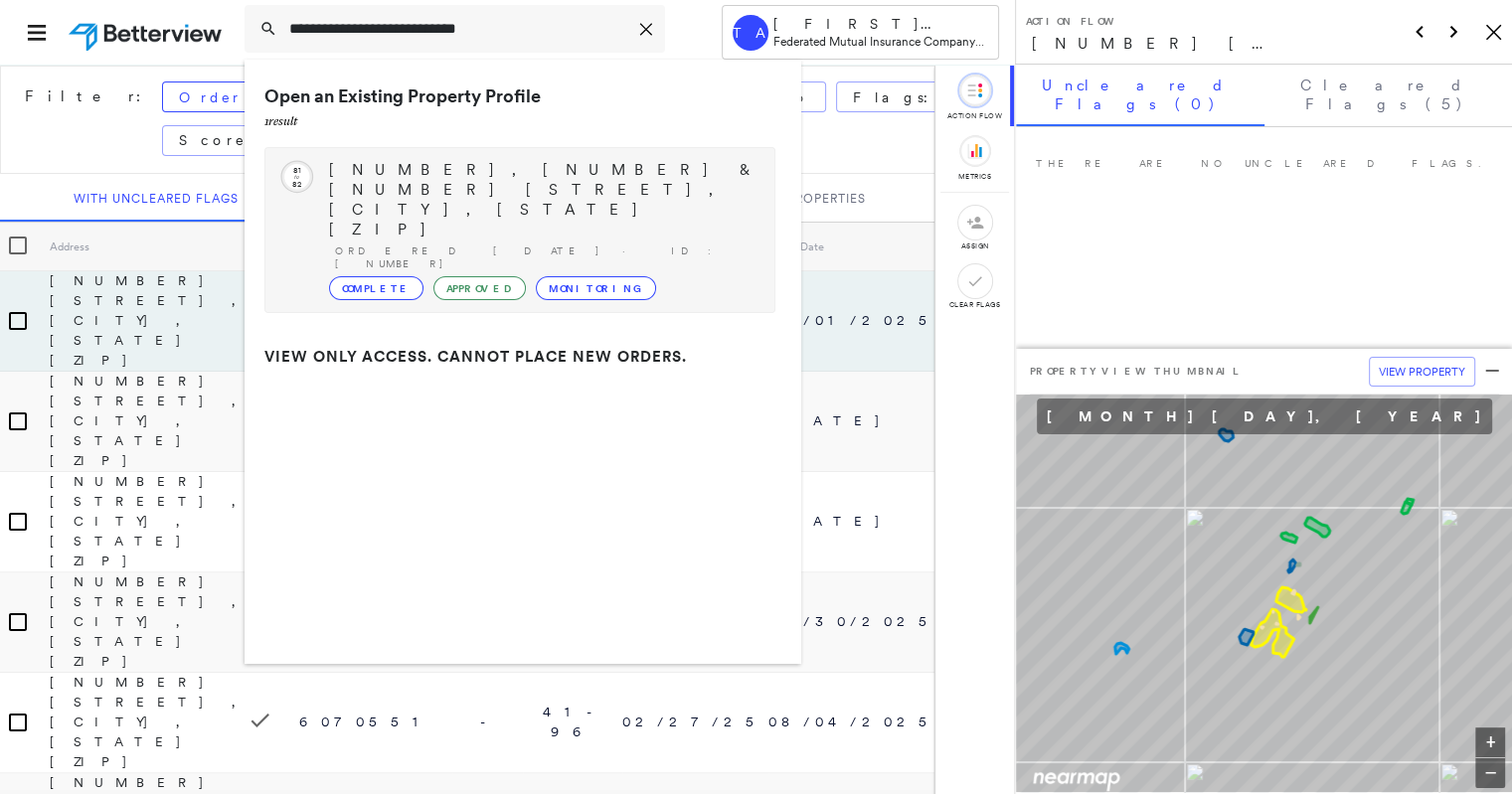 type on "**********" 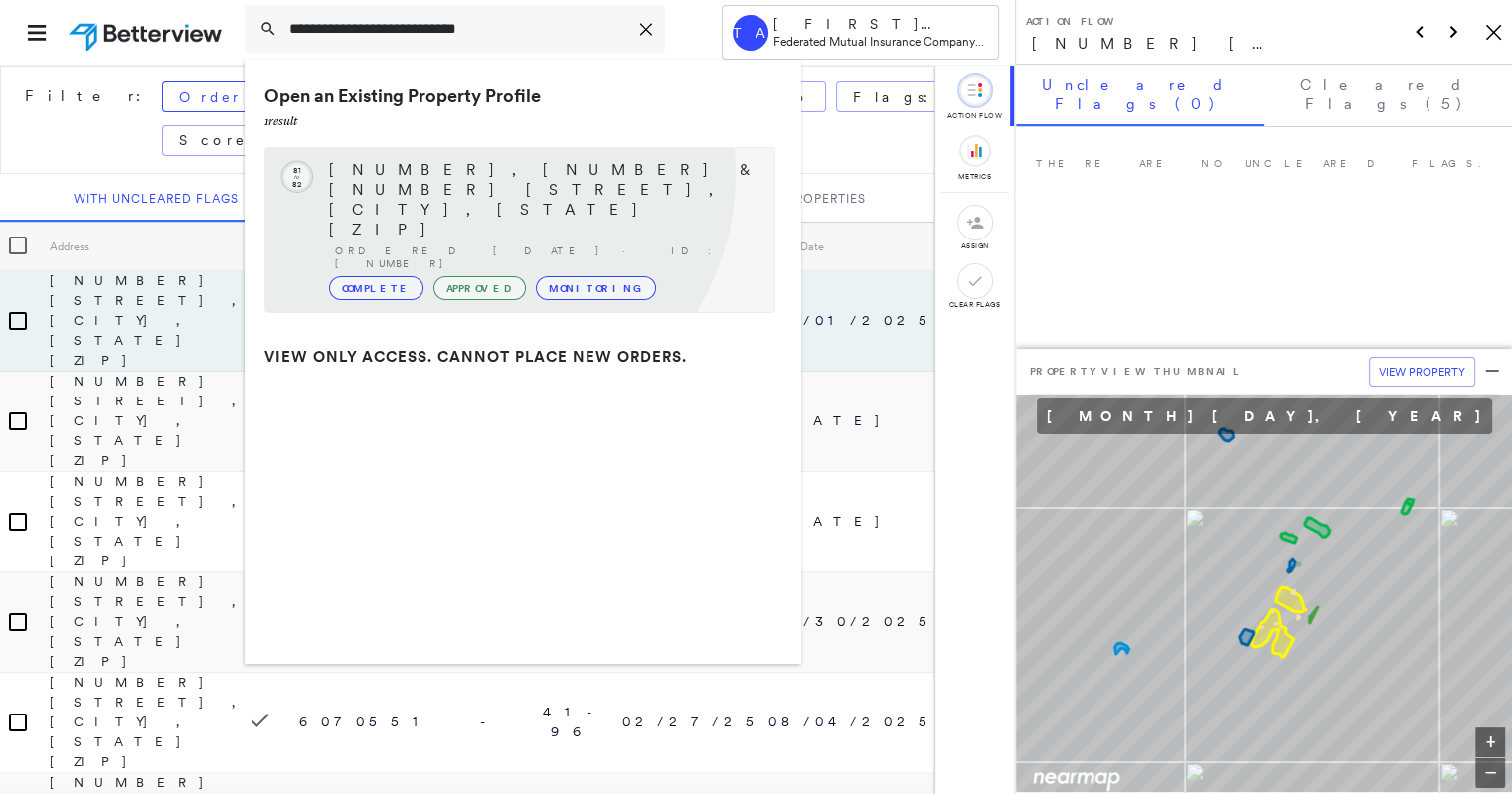 click on "[NUMBER], [NUMBER] & [NUMBER] [STREET], [CITY], [STATE] [ZIP]" at bounding box center (542, 200) 